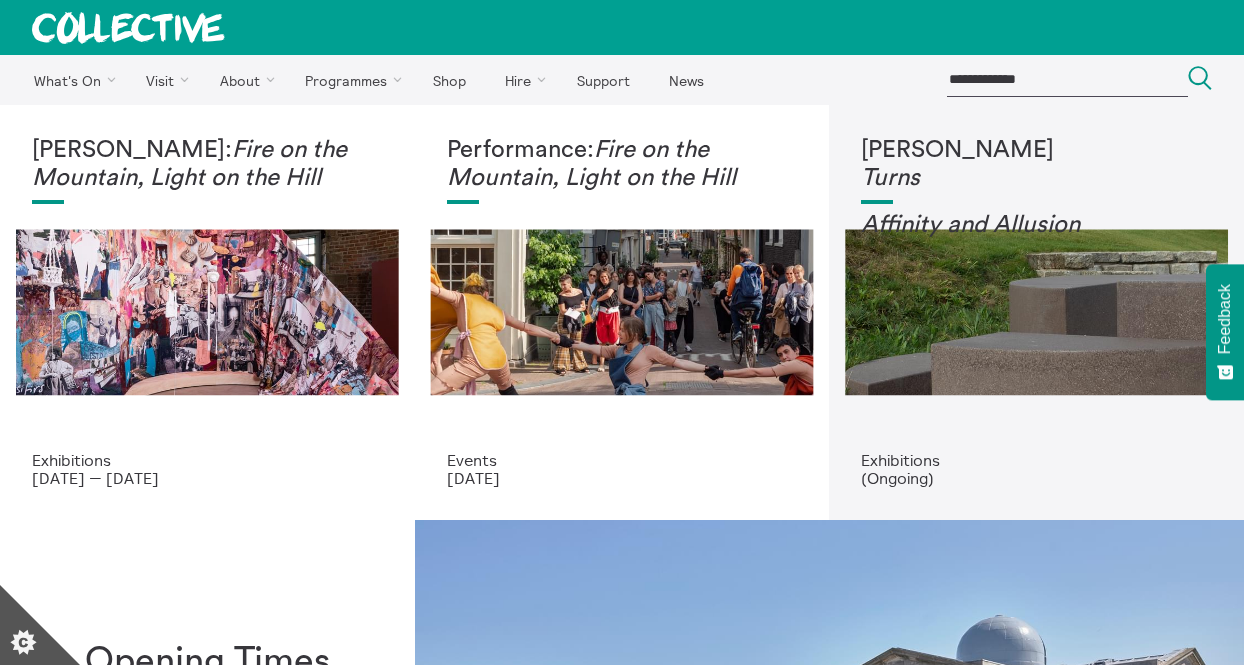 scroll, scrollTop: 0, scrollLeft: 0, axis: both 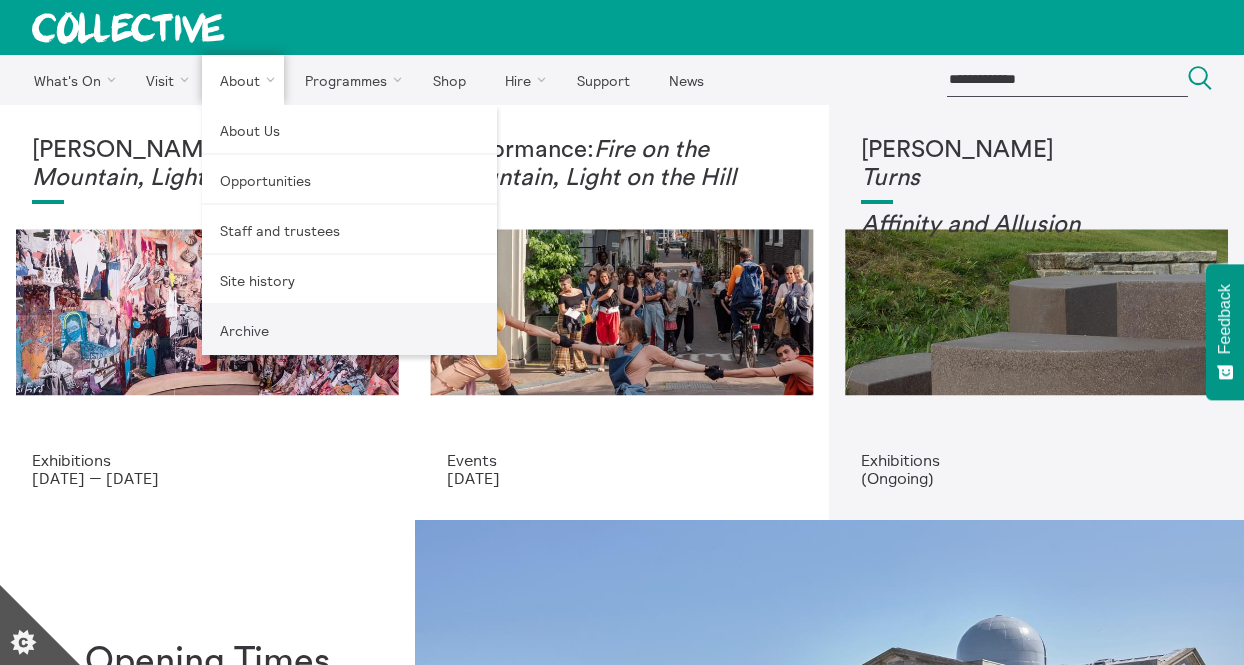click on "Archive" at bounding box center [349, 330] 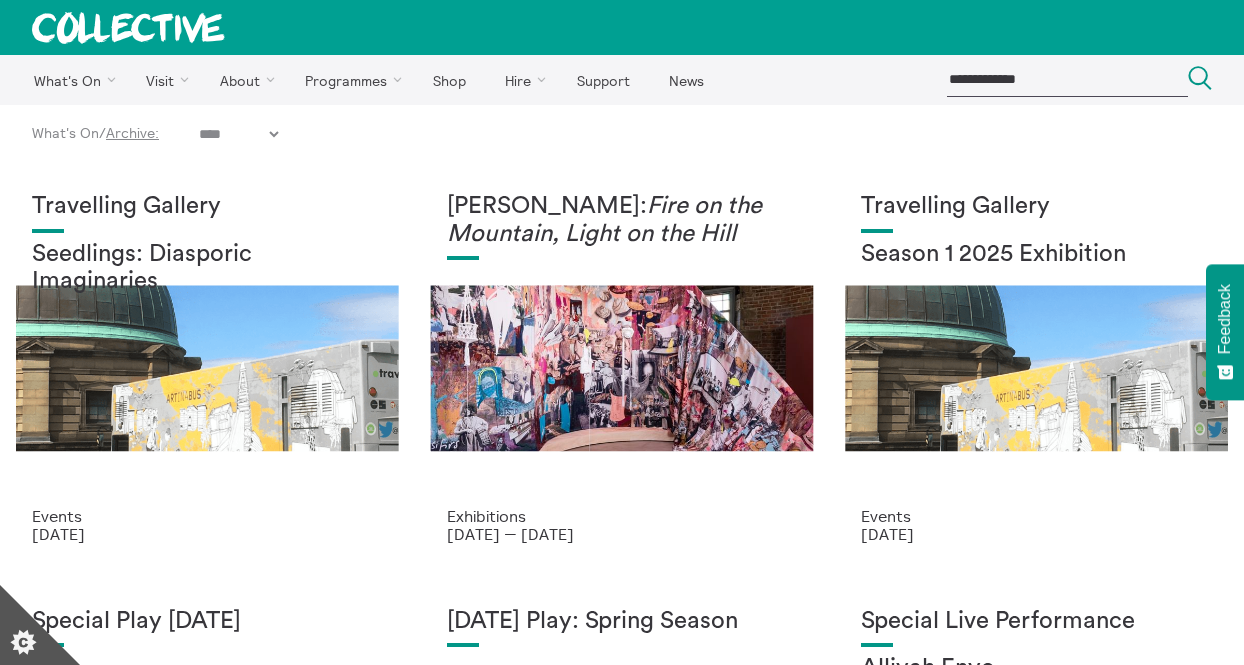 scroll, scrollTop: 0, scrollLeft: 0, axis: both 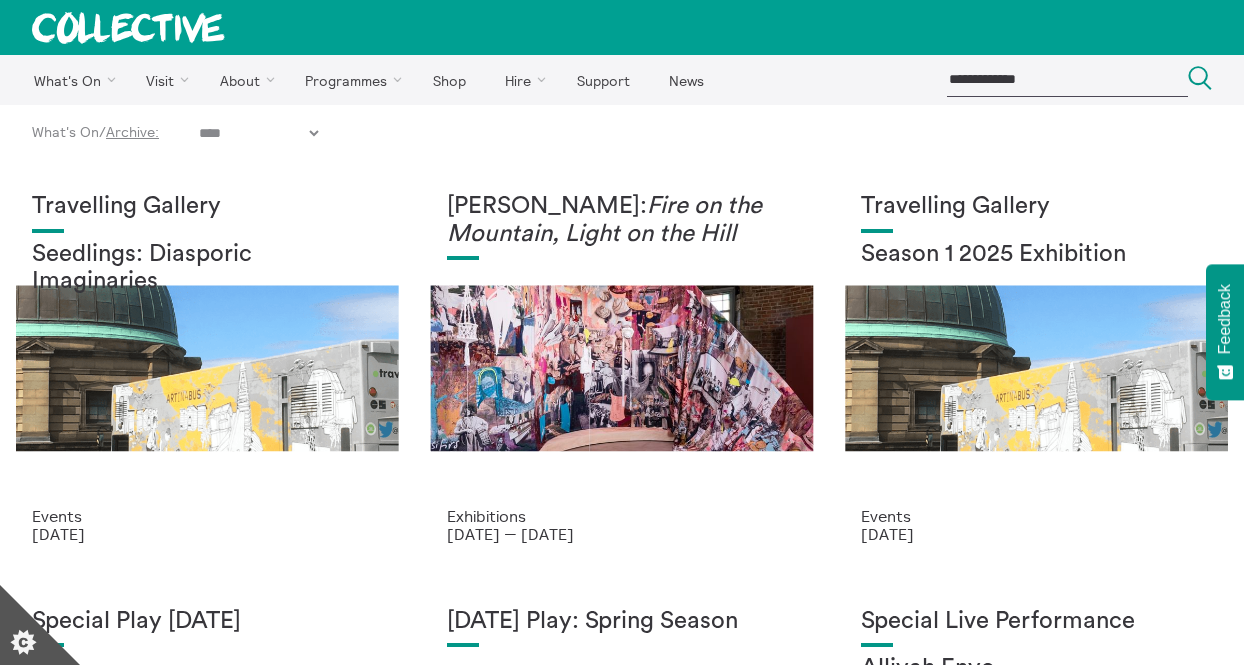 click on "**********" at bounding box center [258, 133] 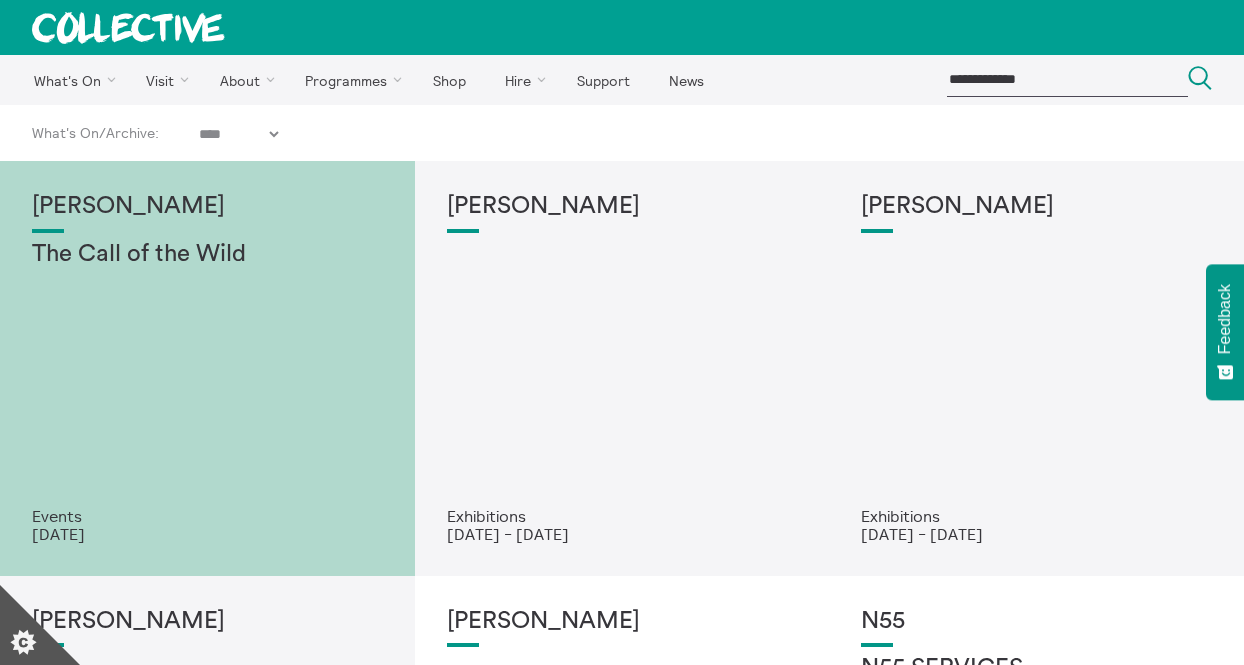 select on "****" 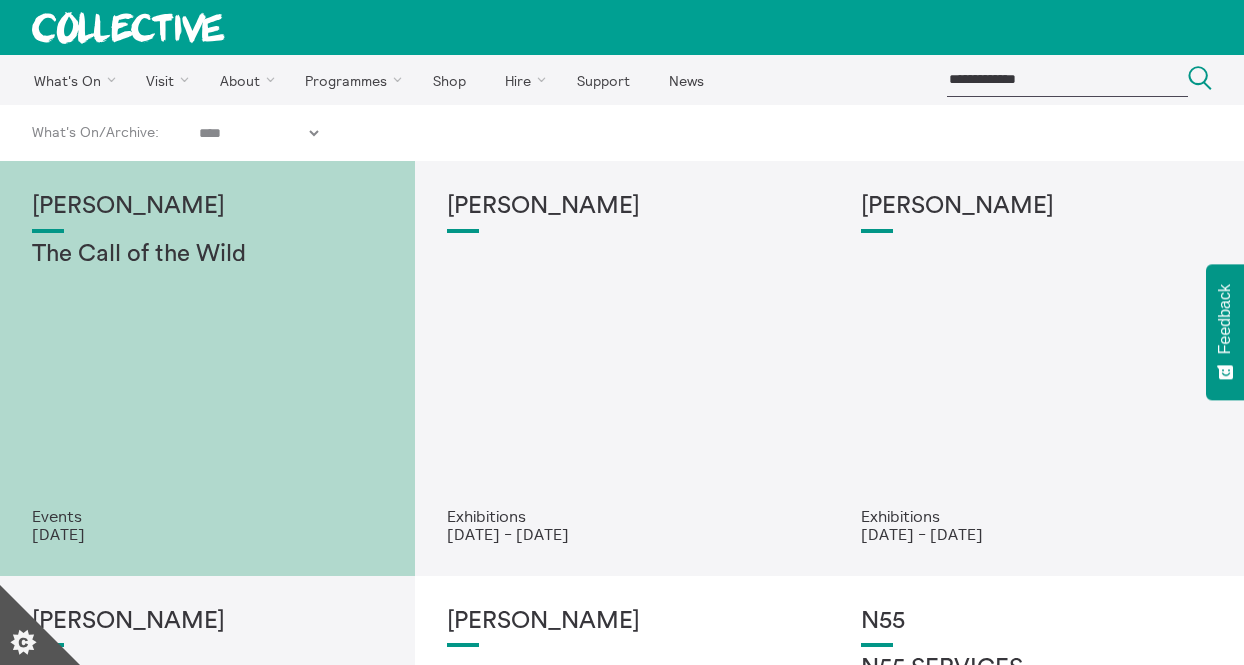 scroll, scrollTop: 0, scrollLeft: 0, axis: both 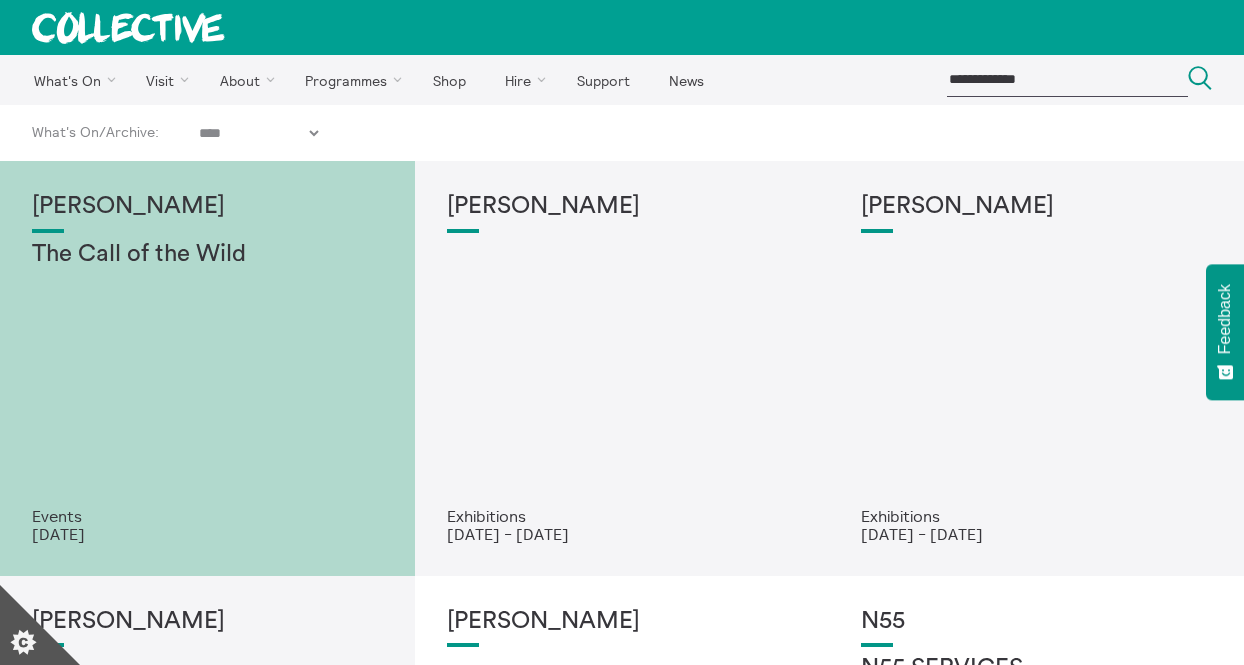 click on "Spartacus Chetwynd
The Call of the Wild" at bounding box center (207, 350) 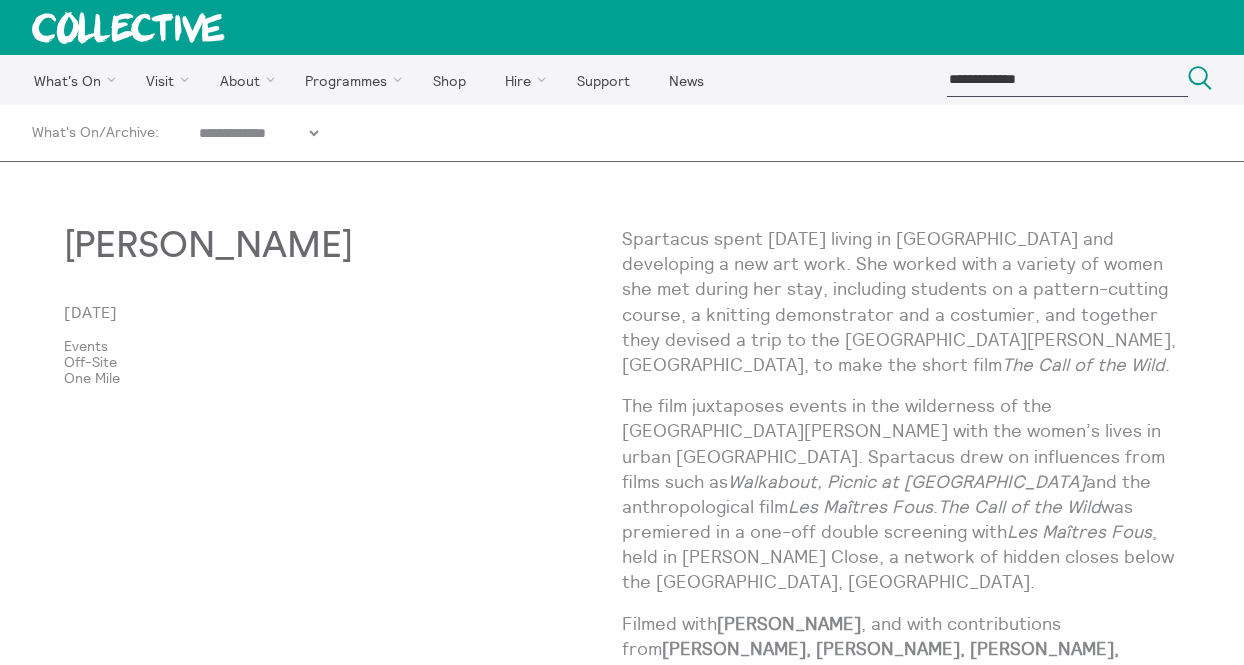 scroll, scrollTop: 0, scrollLeft: 0, axis: both 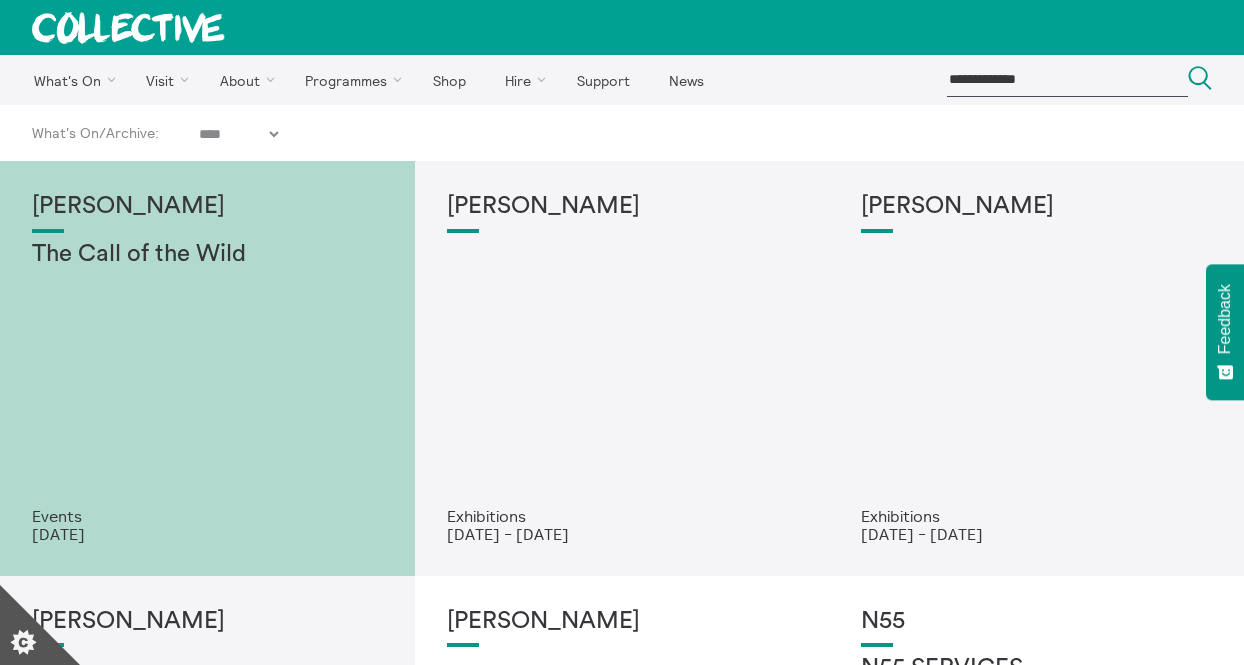 select on "****" 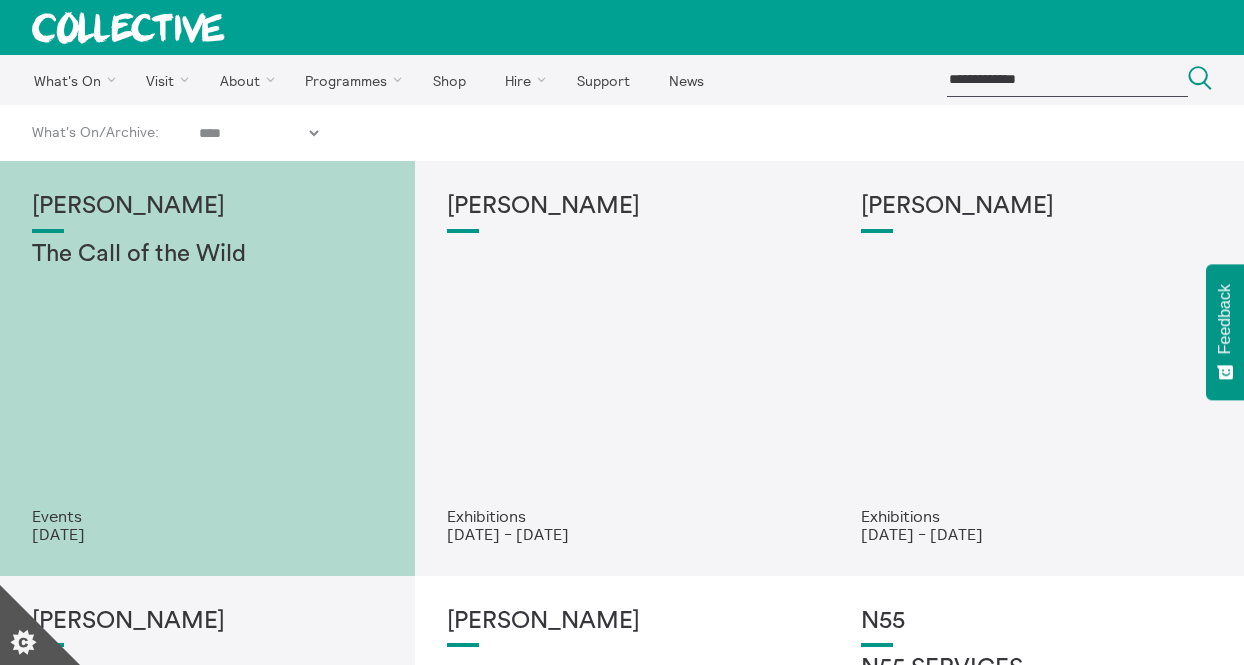 scroll, scrollTop: 0, scrollLeft: 0, axis: both 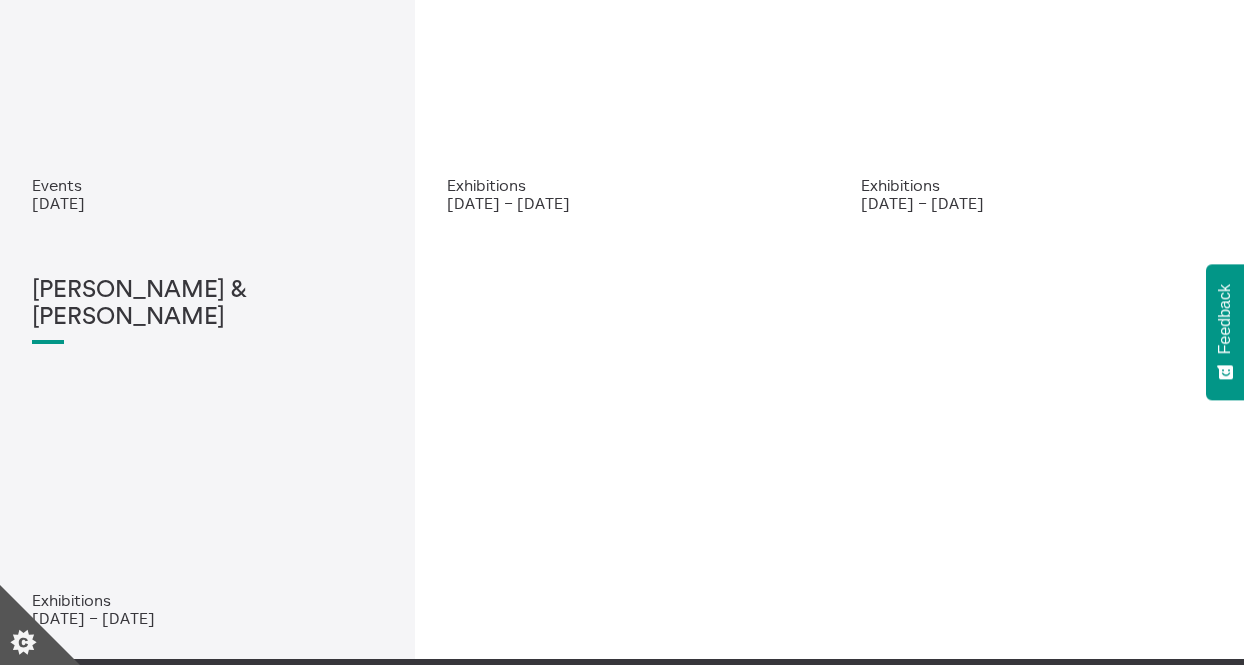 click on "[PERSON_NAME] & [PERSON_NAME]" at bounding box center [207, 434] 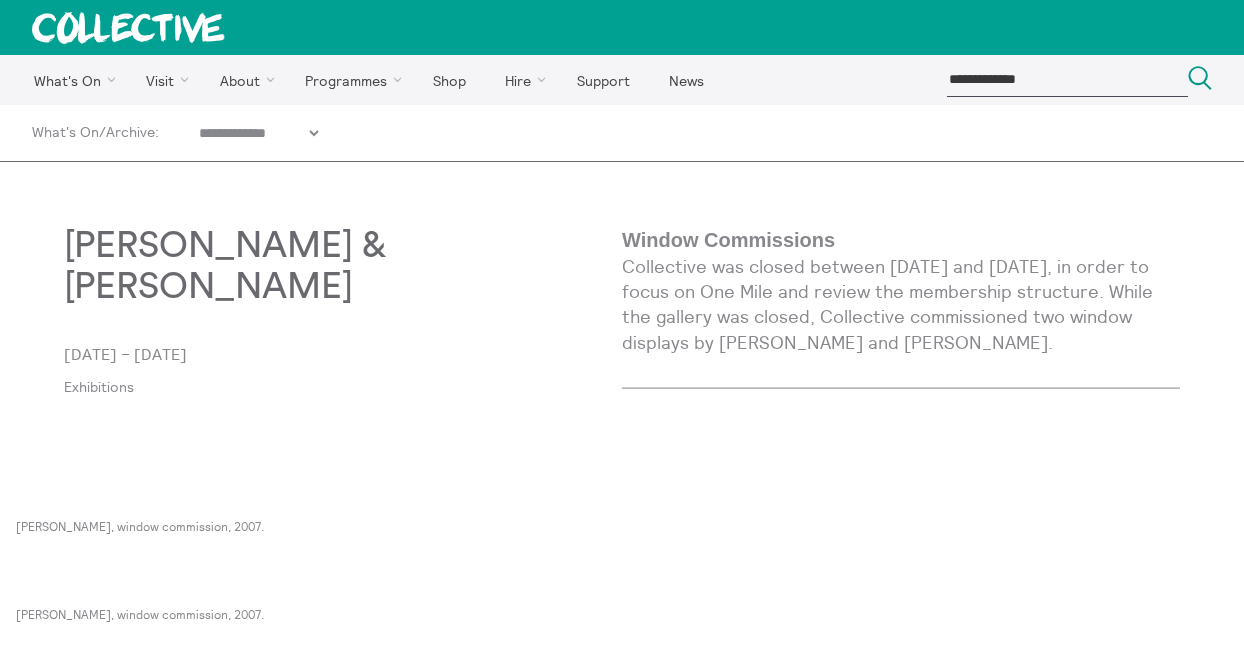 scroll, scrollTop: 0, scrollLeft: 0, axis: both 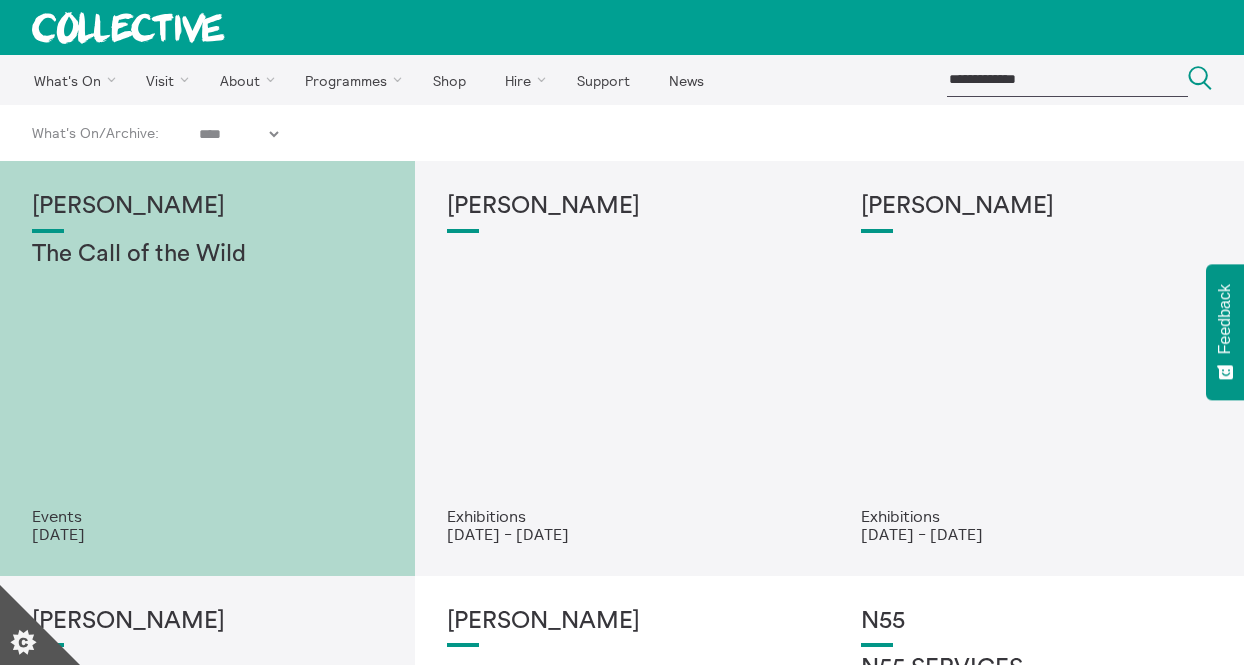 select on "****" 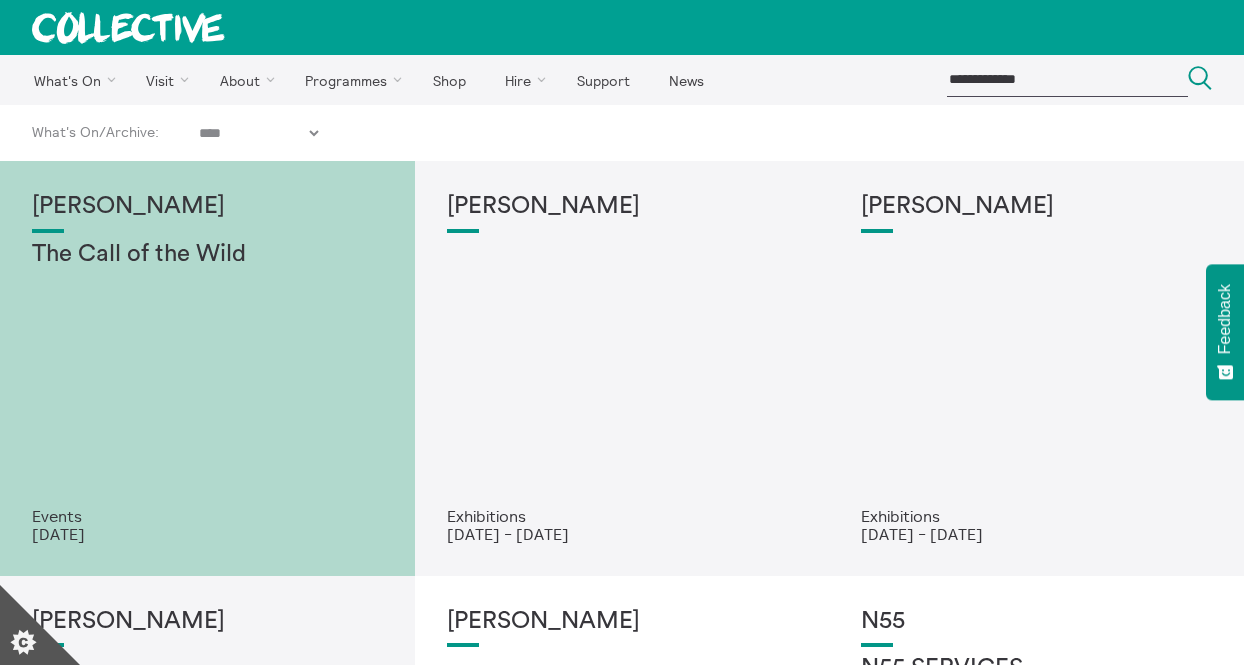 scroll, scrollTop: 1575, scrollLeft: 0, axis: vertical 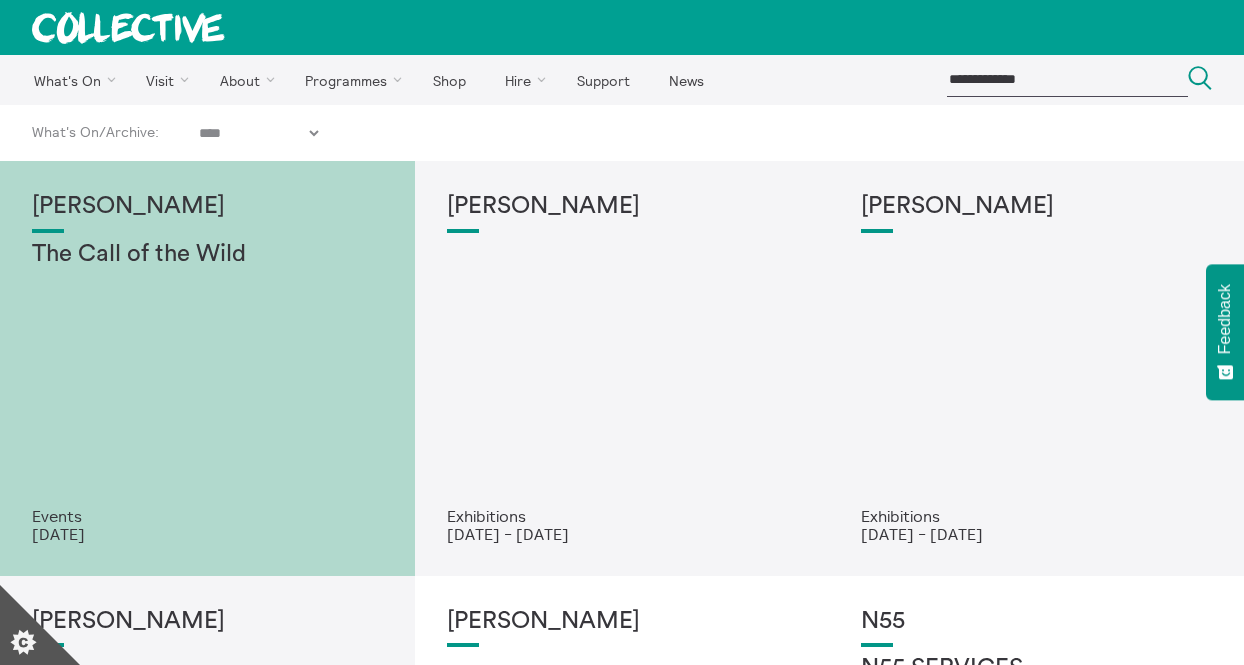 click on "The Call of the Wild" at bounding box center [207, 255] 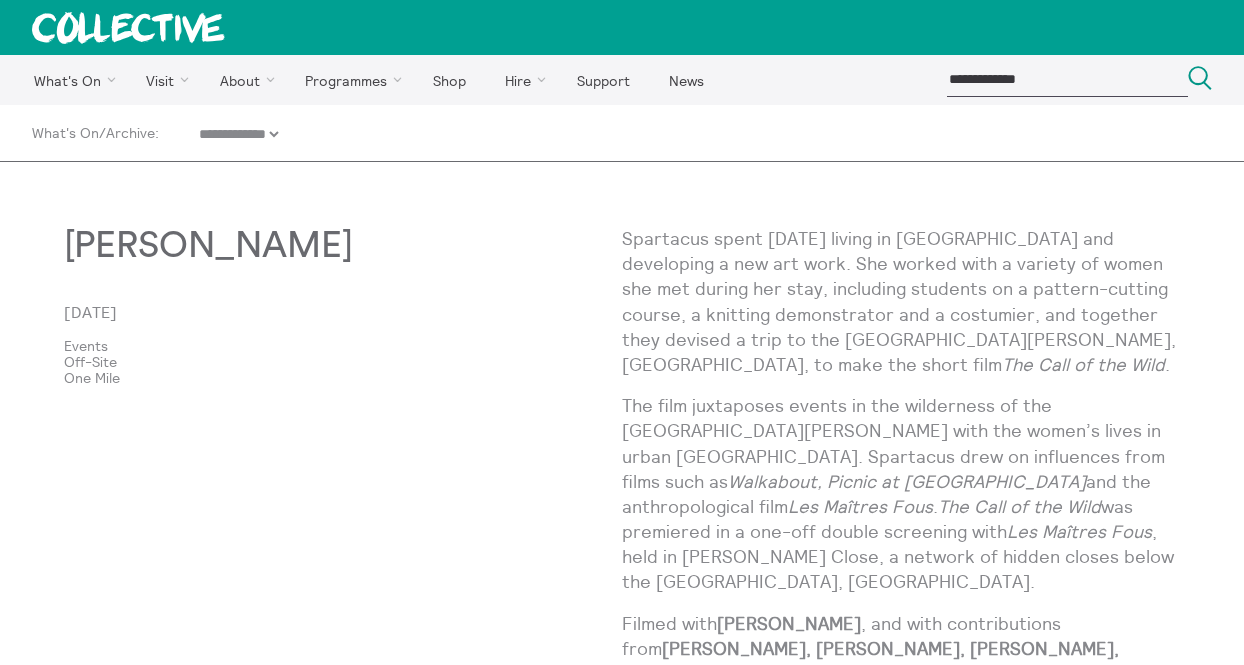 scroll, scrollTop: 0, scrollLeft: 0, axis: both 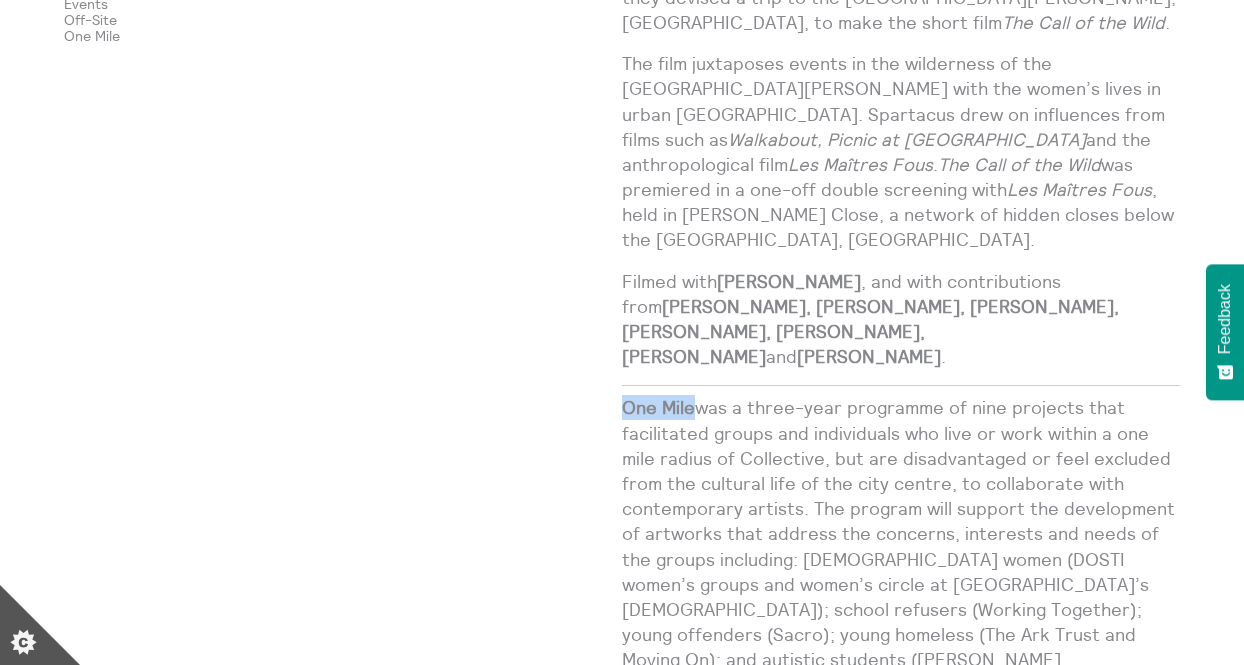 drag, startPoint x: 693, startPoint y: 358, endPoint x: 625, endPoint y: 360, distance: 68.0294 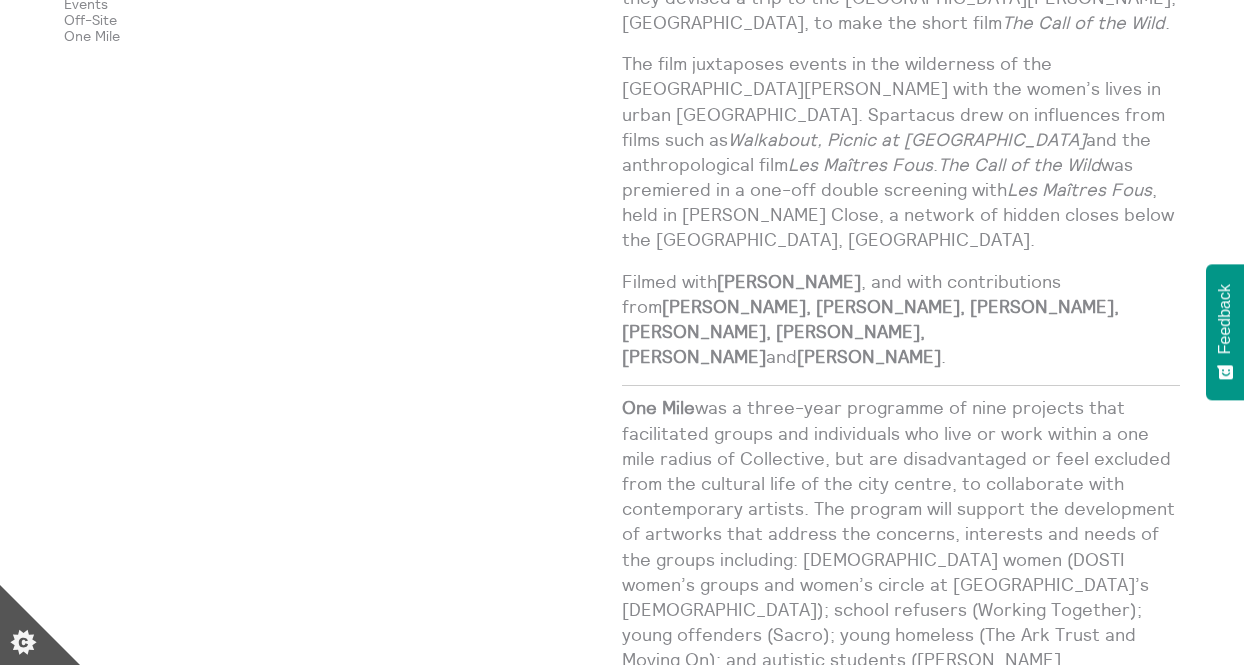 click on "[PERSON_NAME]
[DATE]
Events
Off-Site
One Mile" at bounding box center (343, 324) 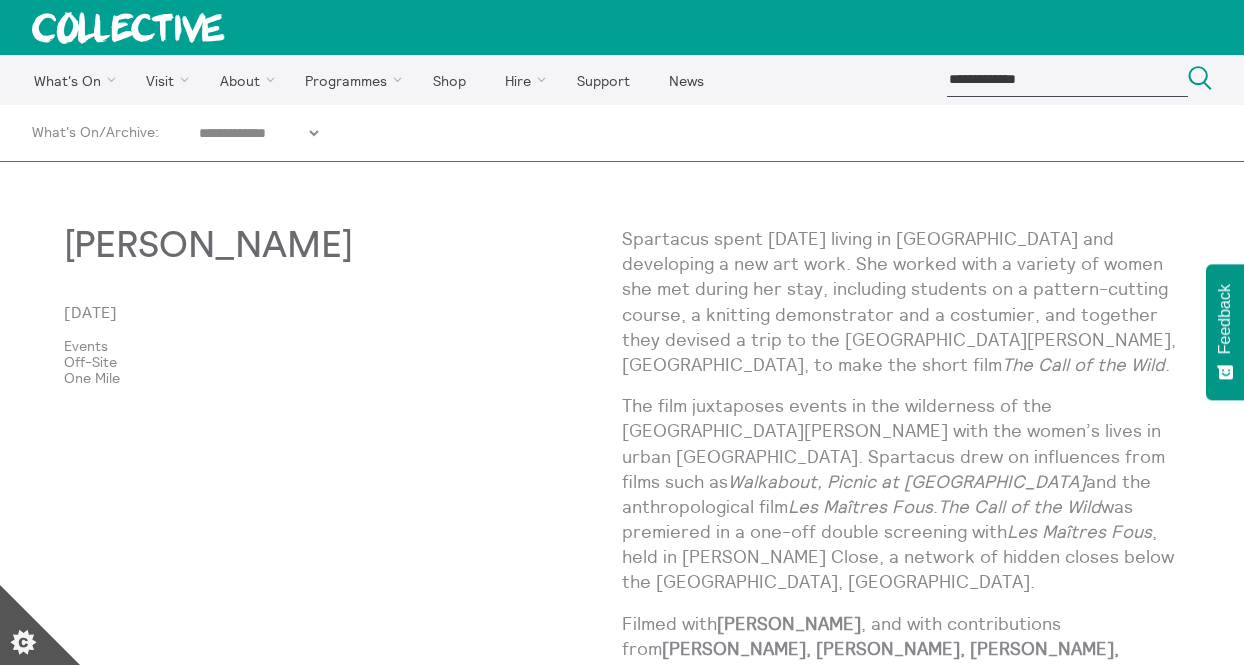 click on "**********" at bounding box center (258, 133) 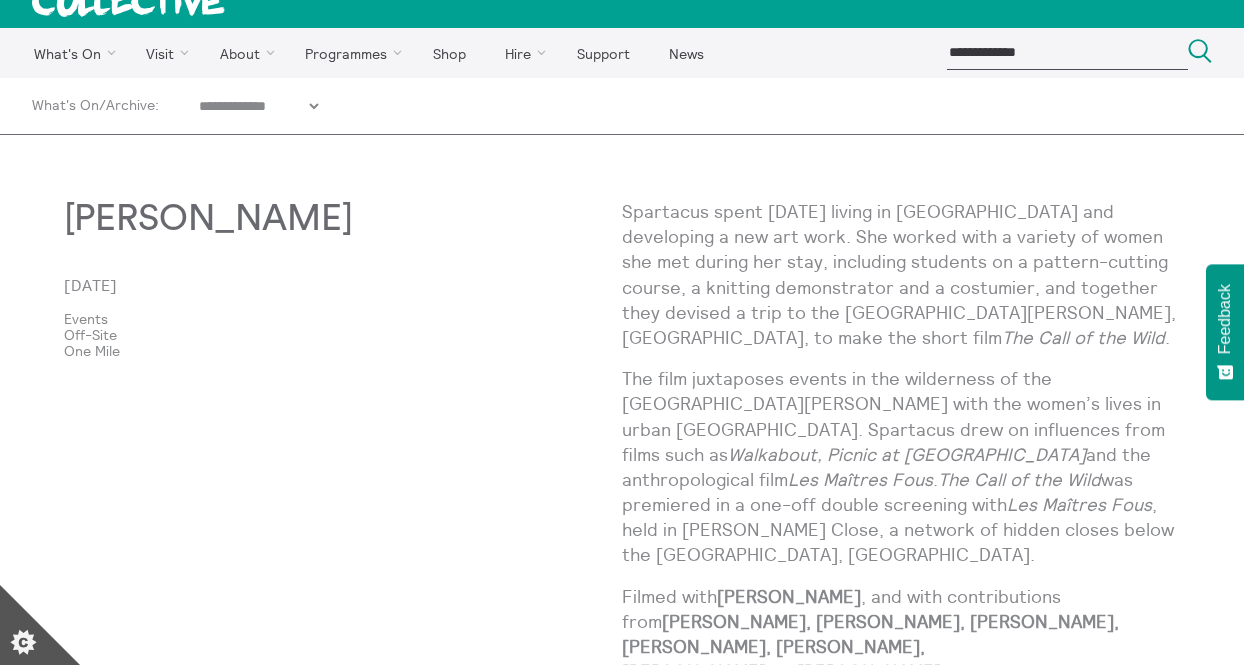 scroll, scrollTop: 0, scrollLeft: 0, axis: both 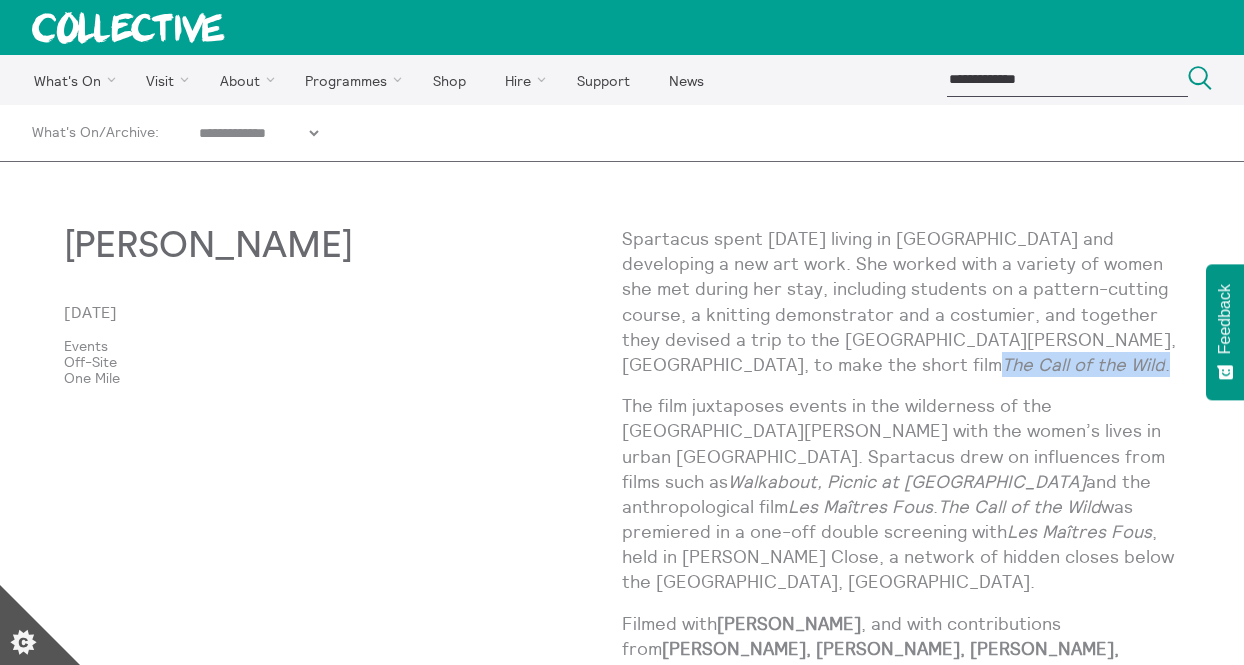 drag, startPoint x: 900, startPoint y: 366, endPoint x: 712, endPoint y: 365, distance: 188.00266 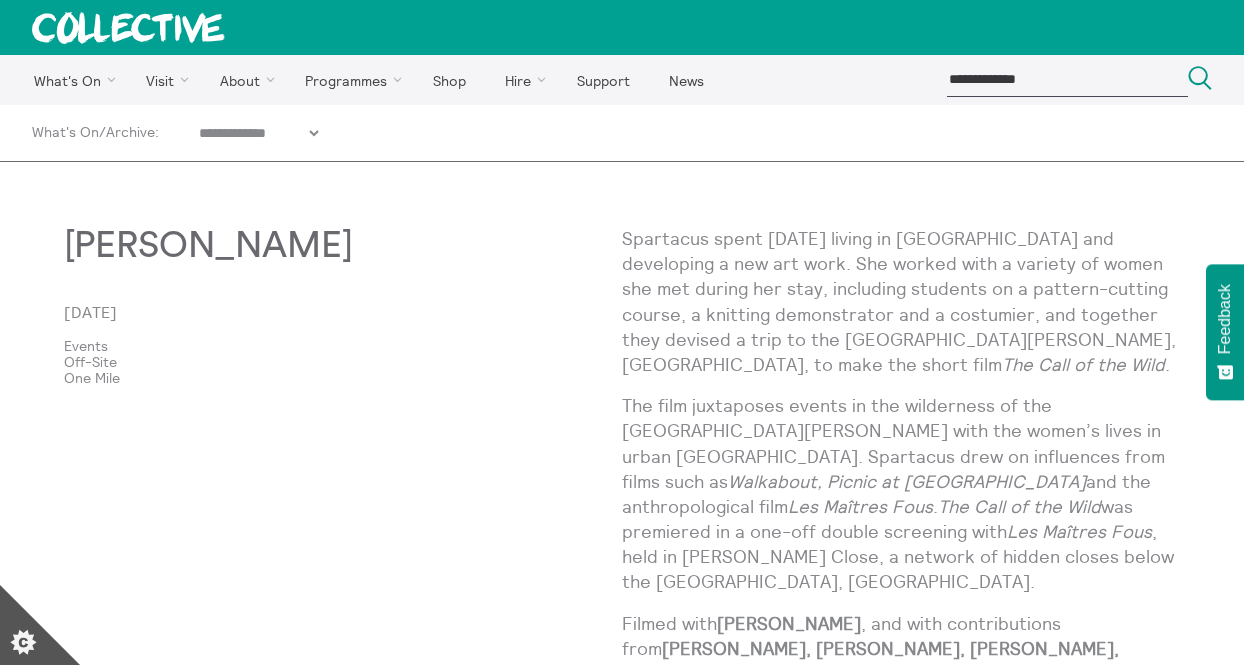 click on "The film juxtaposes events in the wilderness of the [GEOGRAPHIC_DATA][PERSON_NAME] with the women’s lives in urban [GEOGRAPHIC_DATA]. Spartacus drew on influences from films such as  Walkabout, Picnic at [GEOGRAPHIC_DATA]  and the anthropological film  Les Maîtres Fous .  The Call of the Wild  was premiered in a one-off double screening with  Les Maîtres Fous , held in [PERSON_NAME] Close, a network of hidden closes below the [GEOGRAPHIC_DATA], [GEOGRAPHIC_DATA]." at bounding box center [901, 494] 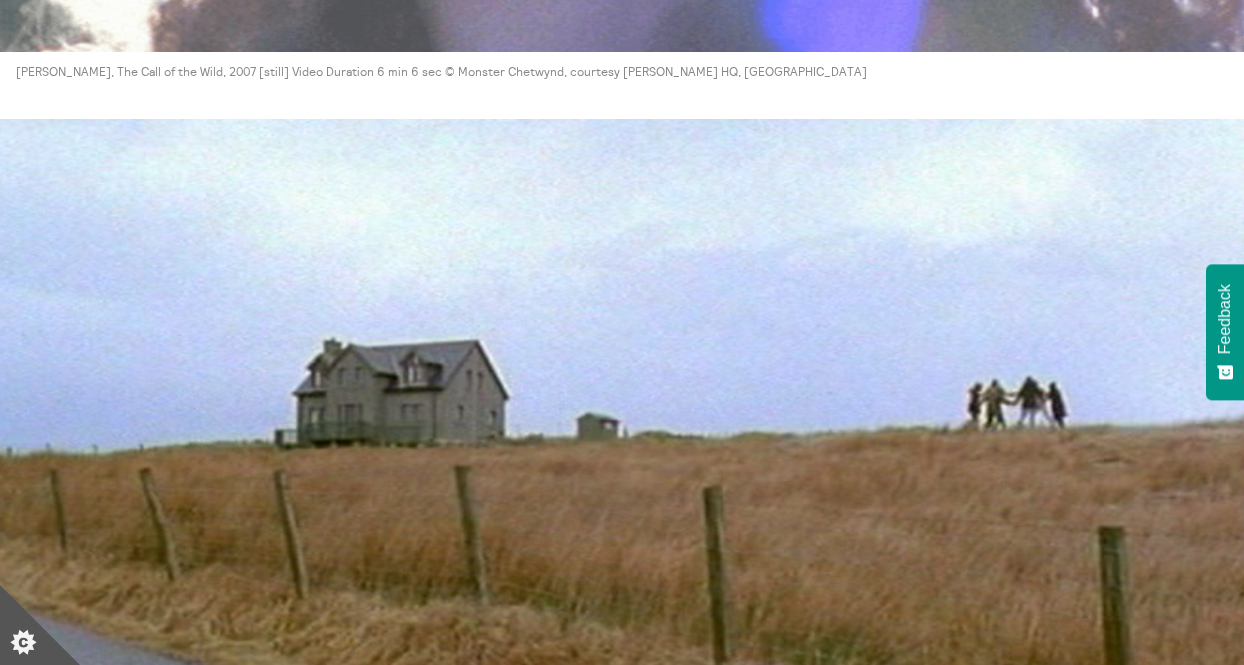 scroll, scrollTop: 1812, scrollLeft: 0, axis: vertical 